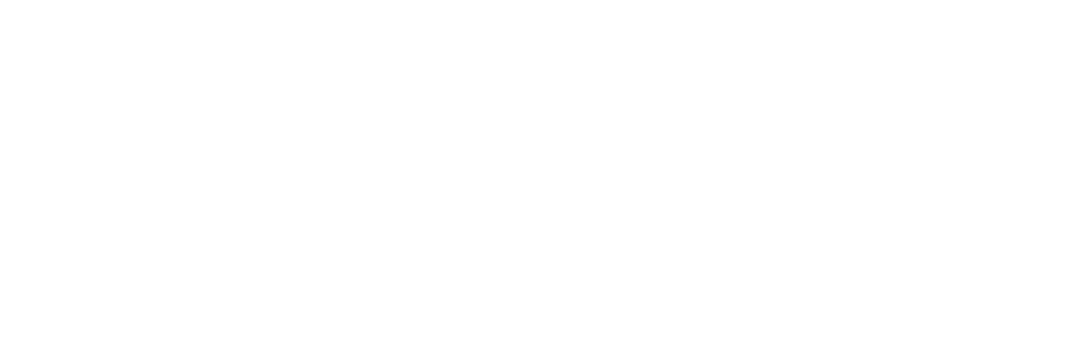 scroll, scrollTop: 0, scrollLeft: 0, axis: both 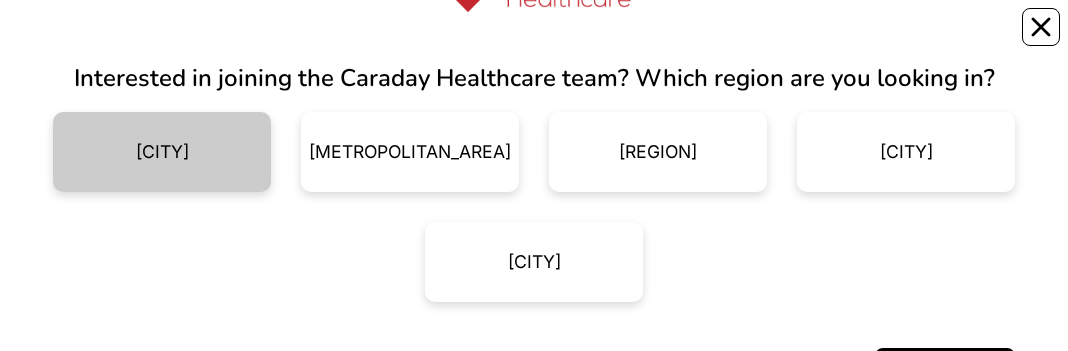 click on "[CITY]" at bounding box center [162, 152] 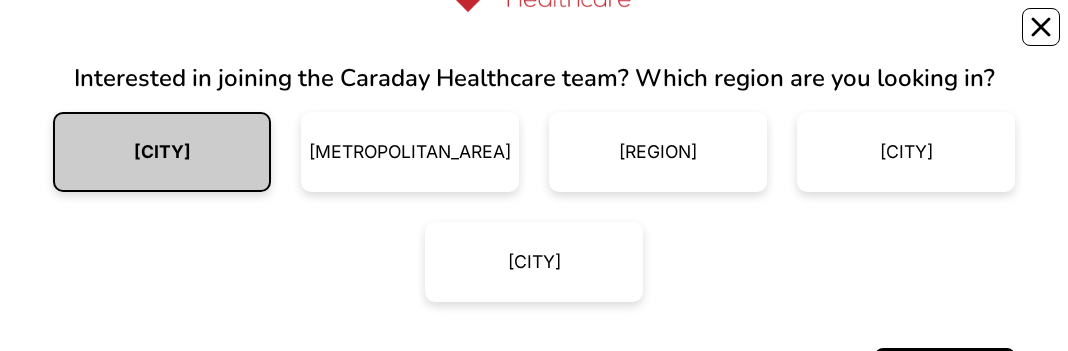 click on "[CITY]" at bounding box center (162, 152) 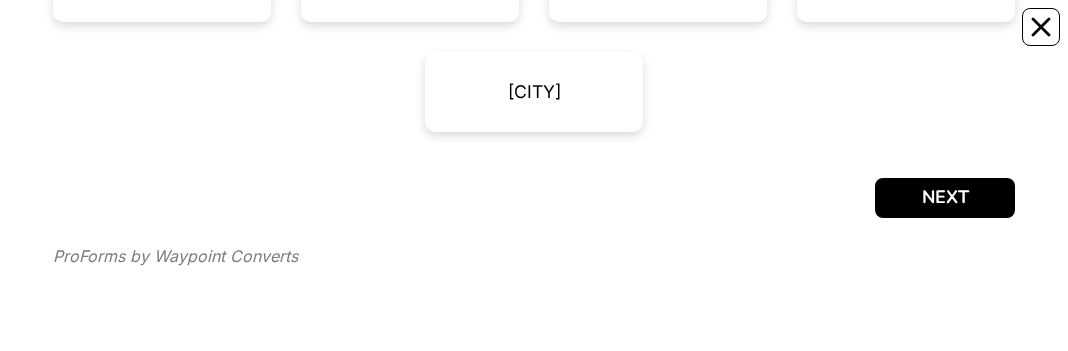 scroll, scrollTop: 272, scrollLeft: 0, axis: vertical 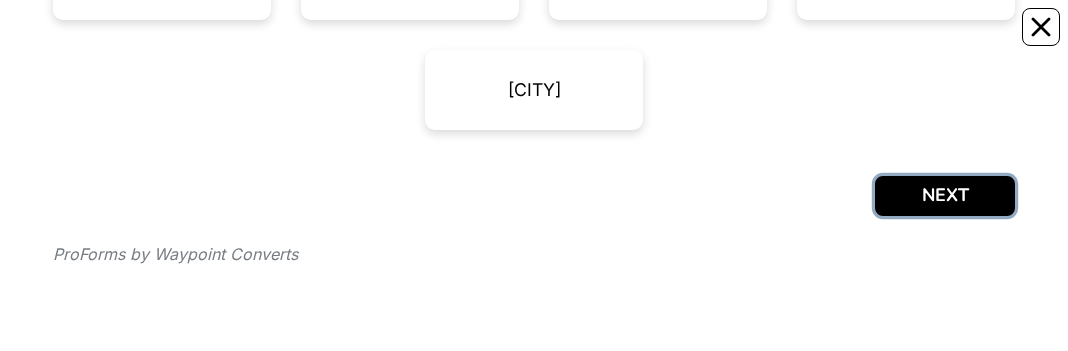 click on "NEXT" at bounding box center (945, 196) 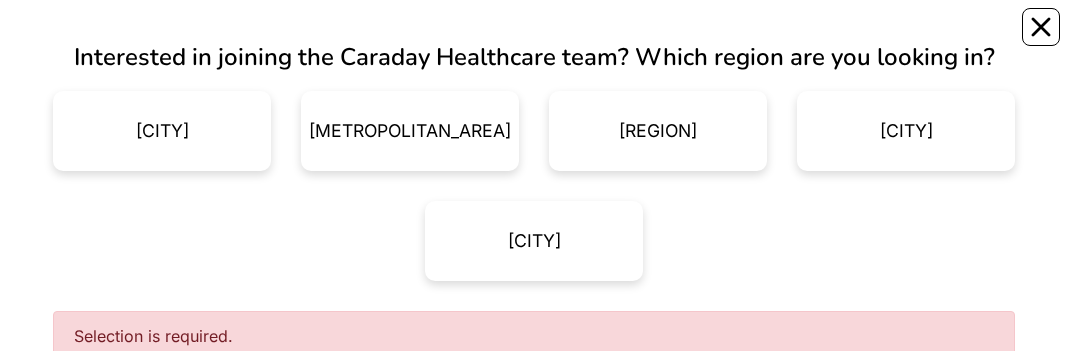 scroll, scrollTop: 21, scrollLeft: 0, axis: vertical 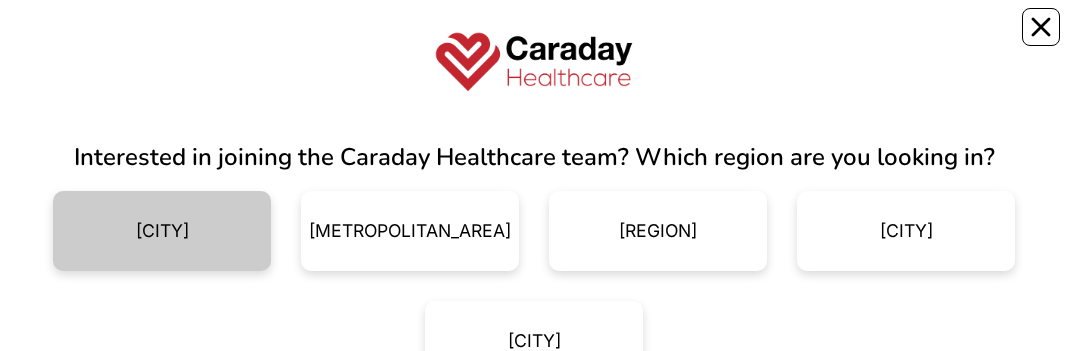 click on "[CITY]" at bounding box center [162, 231] 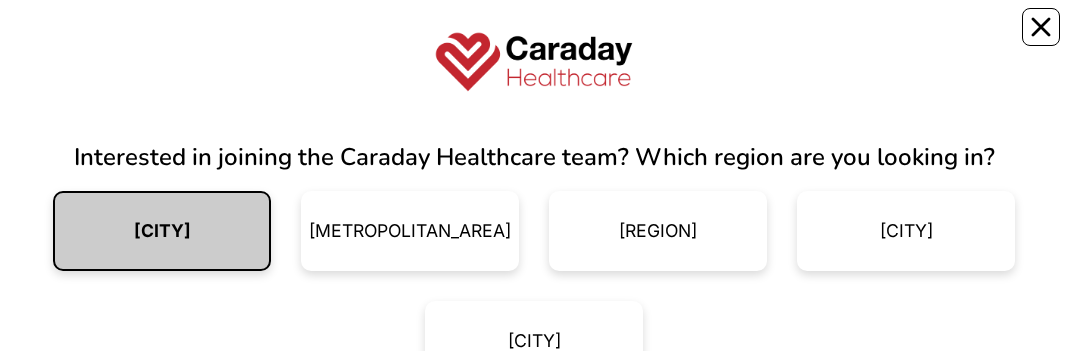 click on "[CITY]" at bounding box center [162, 231] 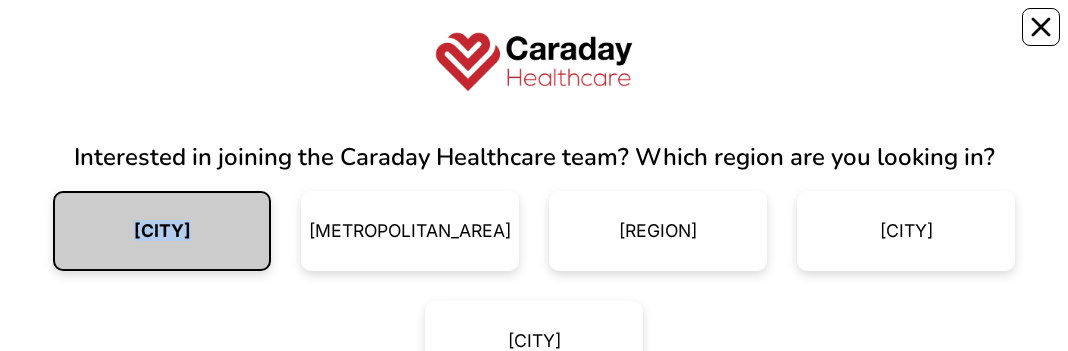 click on "Austin" at bounding box center [162, 231] 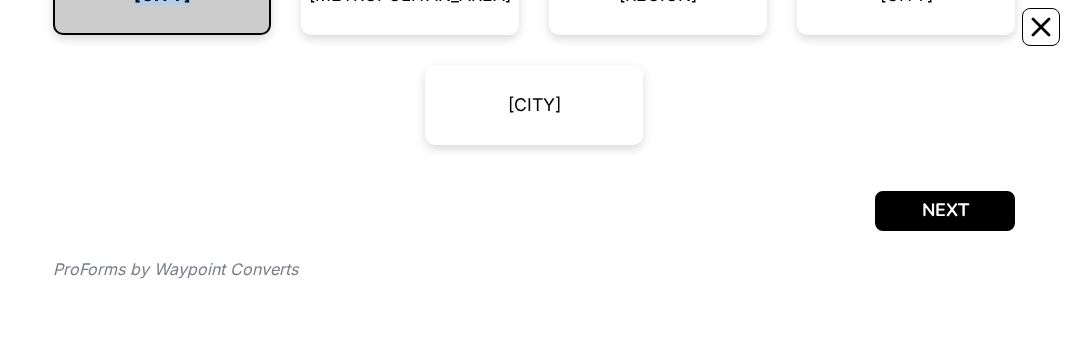 scroll, scrollTop: 272, scrollLeft: 0, axis: vertical 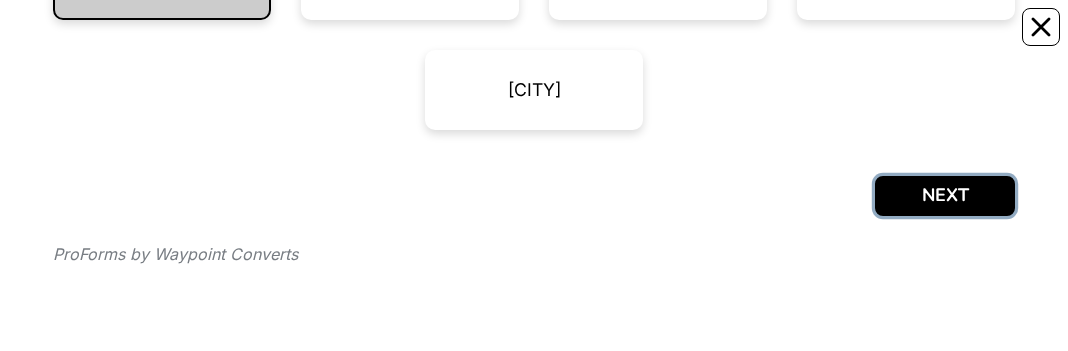 click on "NEXT" at bounding box center [945, 196] 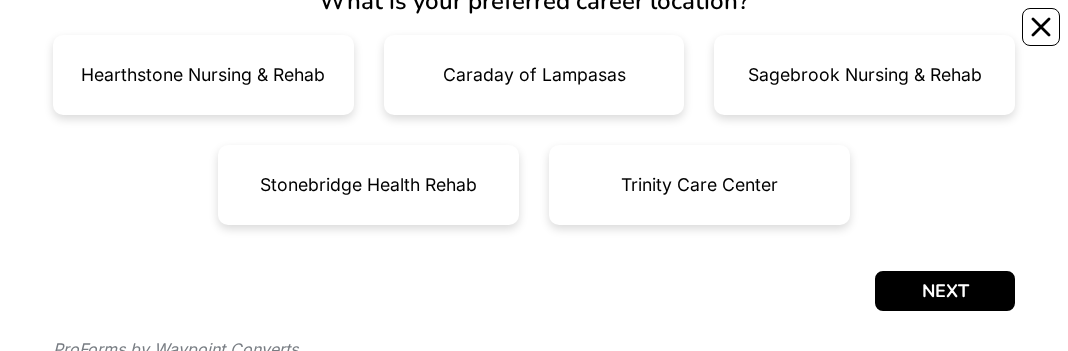 scroll, scrollTop: 100, scrollLeft: 0, axis: vertical 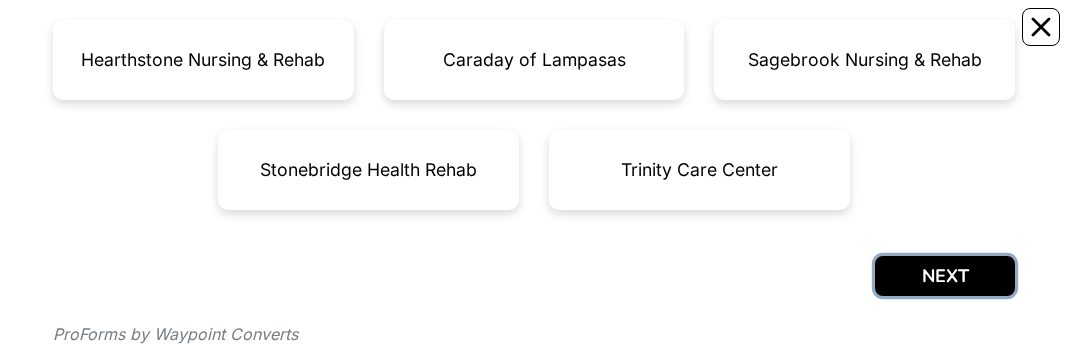 click on "NEXT" at bounding box center [945, 276] 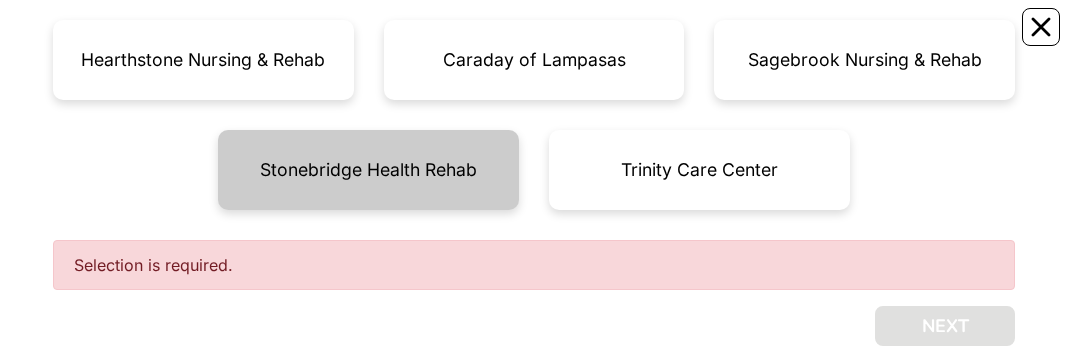 click on "Stonebridge Health Rehab" at bounding box center (368, 170) 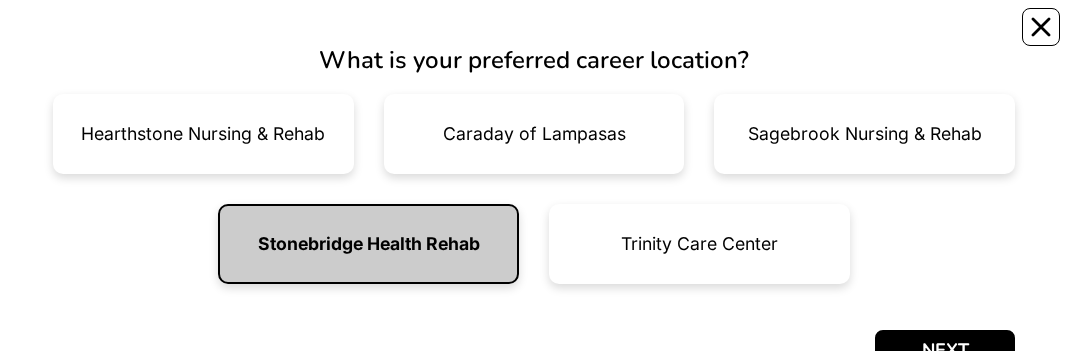 scroll, scrollTop: 0, scrollLeft: 0, axis: both 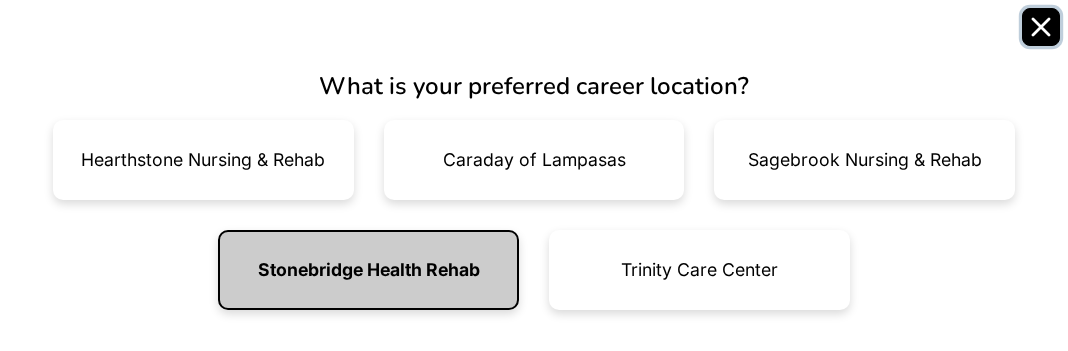 click 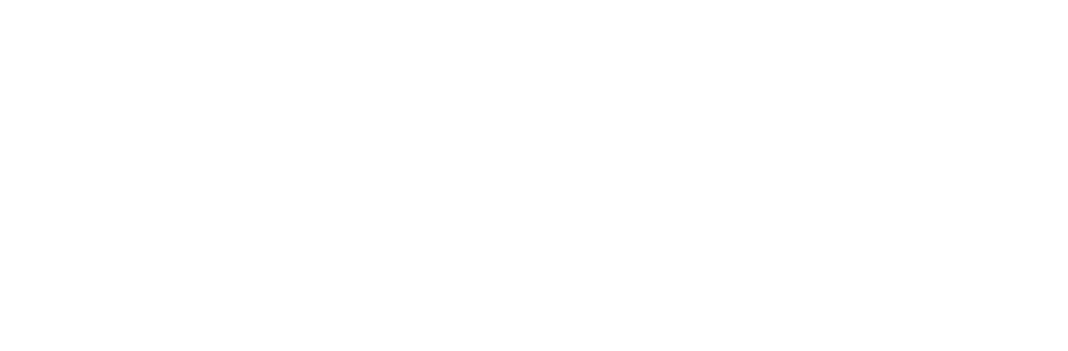 scroll, scrollTop: 0, scrollLeft: 0, axis: both 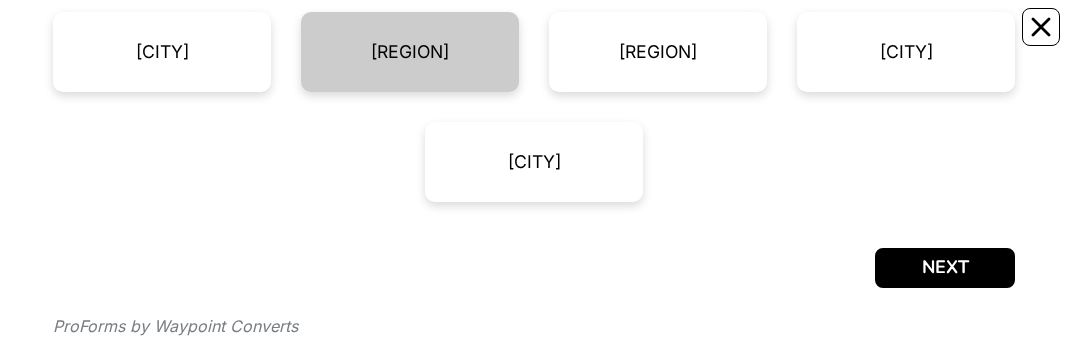 click on "[REGION]" at bounding box center [410, 52] 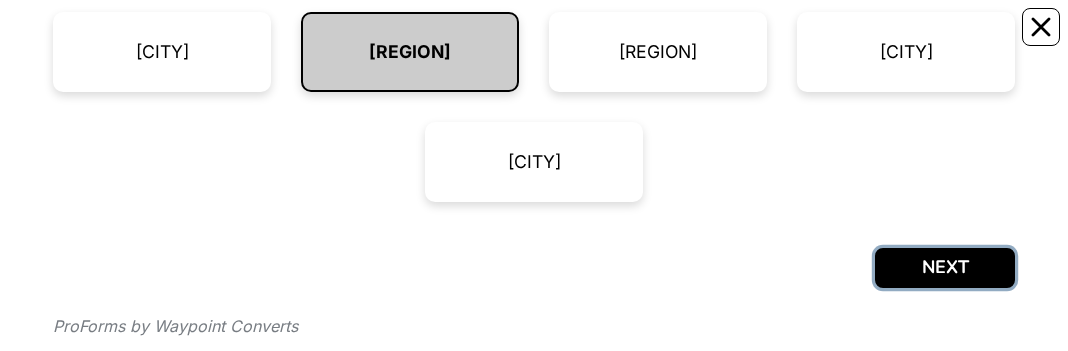click on "NEXT" at bounding box center [945, 268] 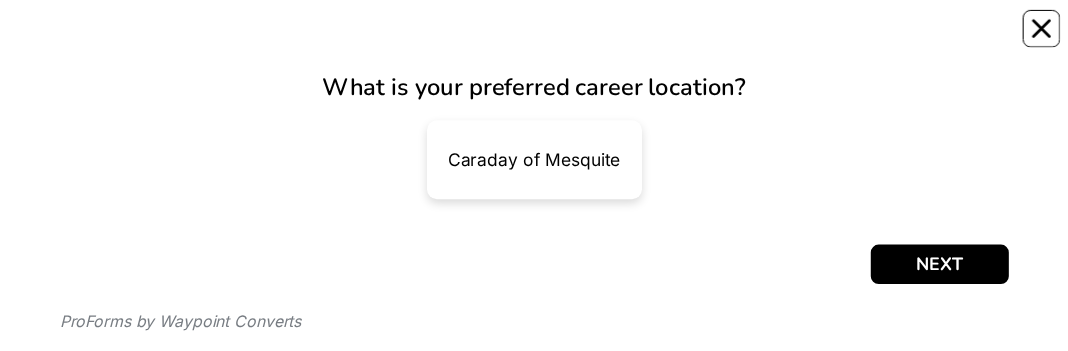 scroll, scrollTop: 0, scrollLeft: 0, axis: both 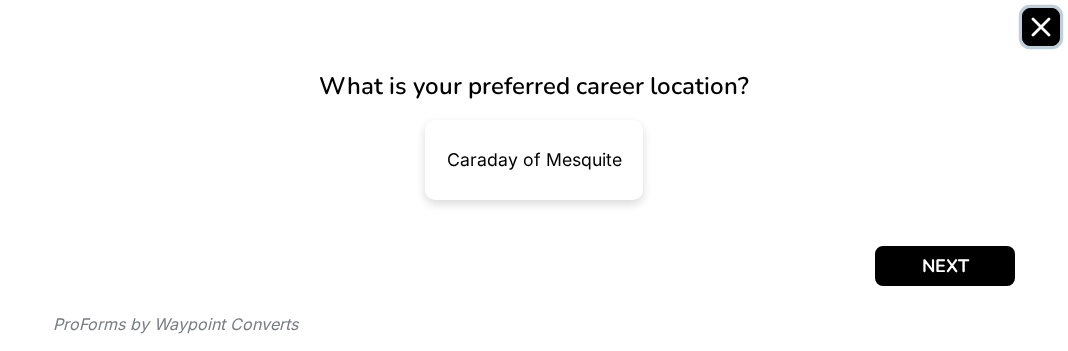 click 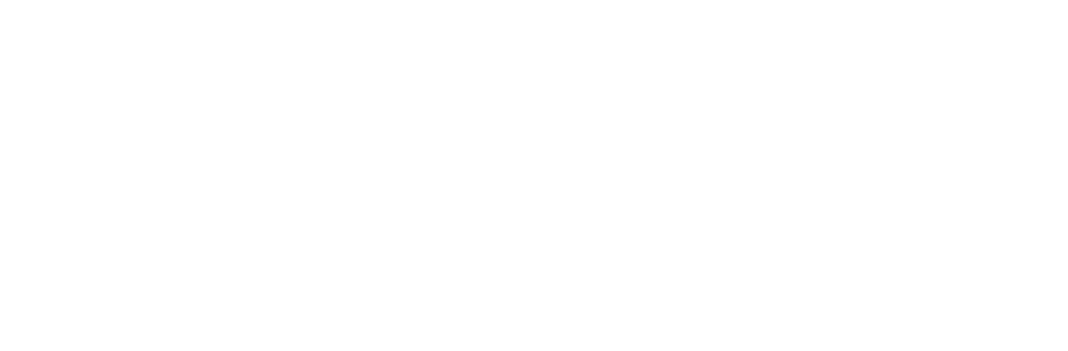 scroll, scrollTop: 0, scrollLeft: 0, axis: both 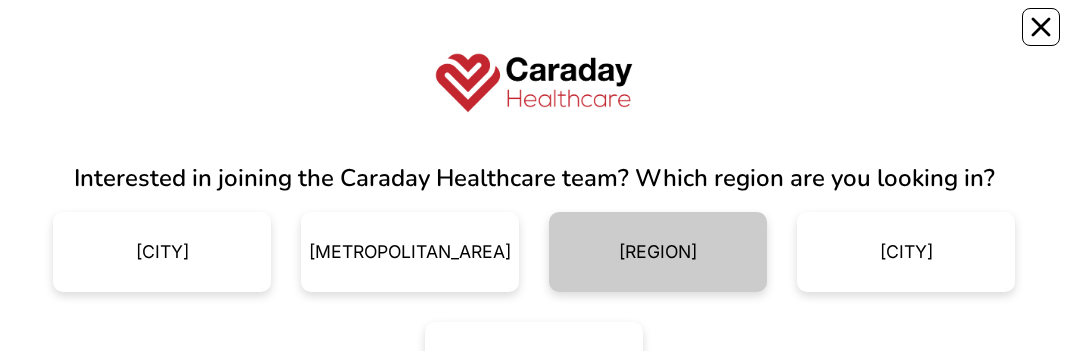 click on "[REGION]" at bounding box center (658, 252) 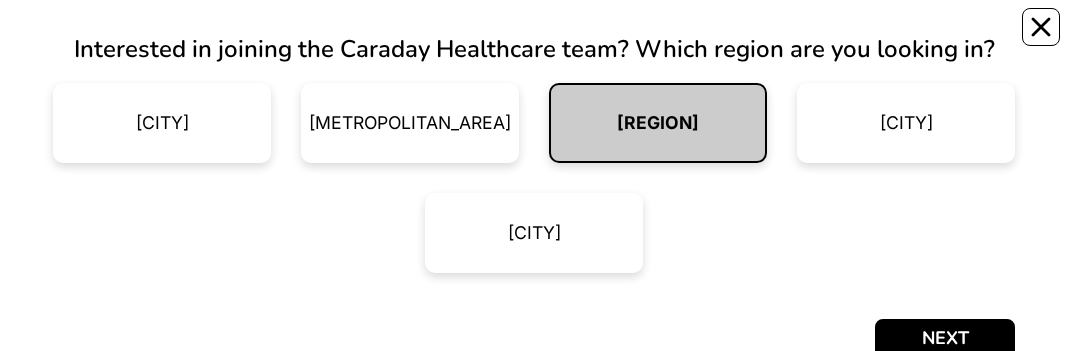 scroll, scrollTop: 72, scrollLeft: 0, axis: vertical 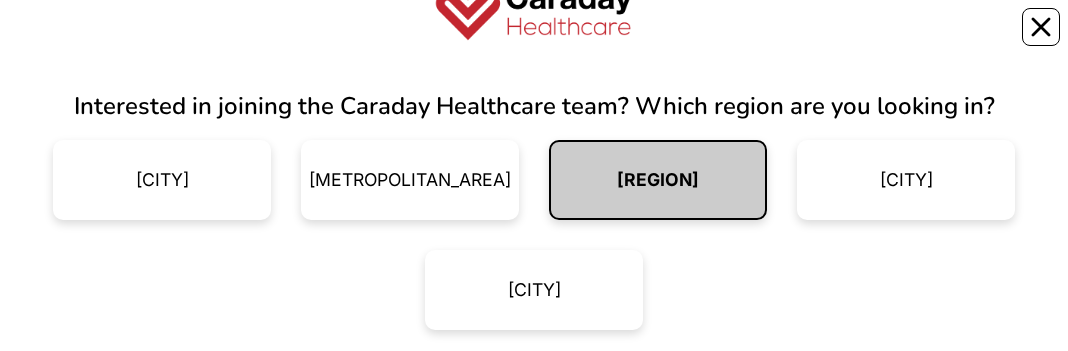 click on "[REGION]" at bounding box center [658, 180] 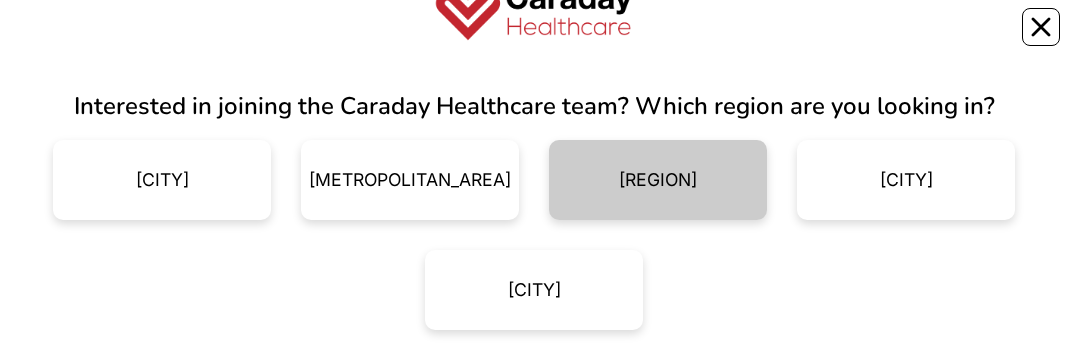 click on "[REGION]" at bounding box center [658, 180] 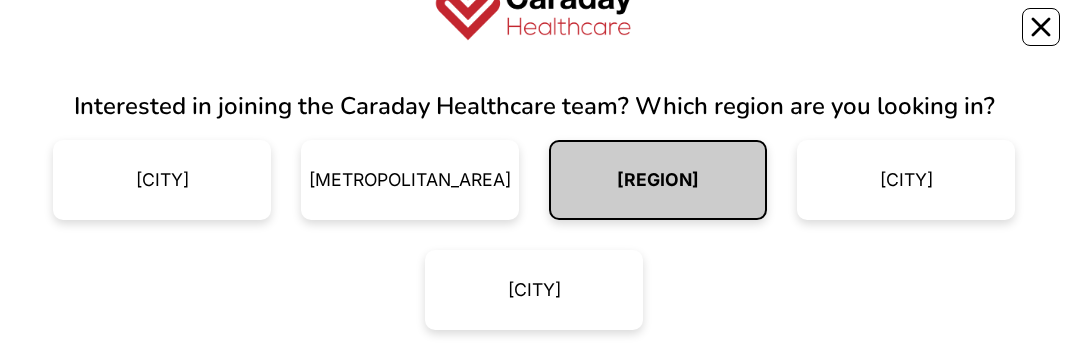 scroll, scrollTop: 272, scrollLeft: 0, axis: vertical 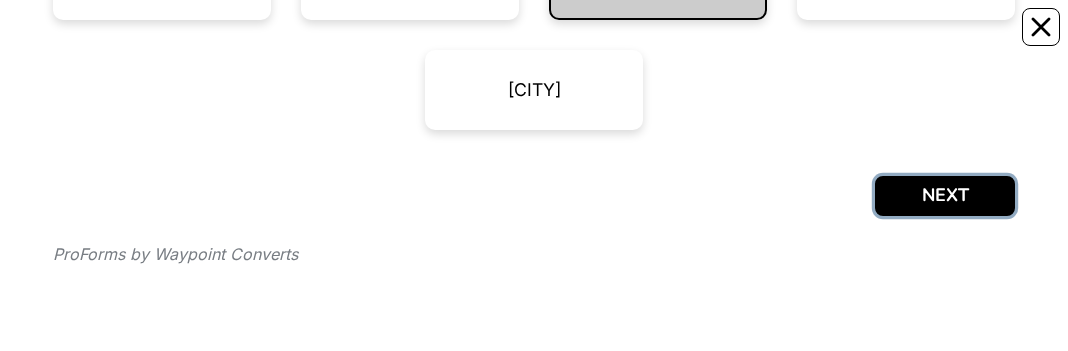 click on "NEXT" at bounding box center (945, 196) 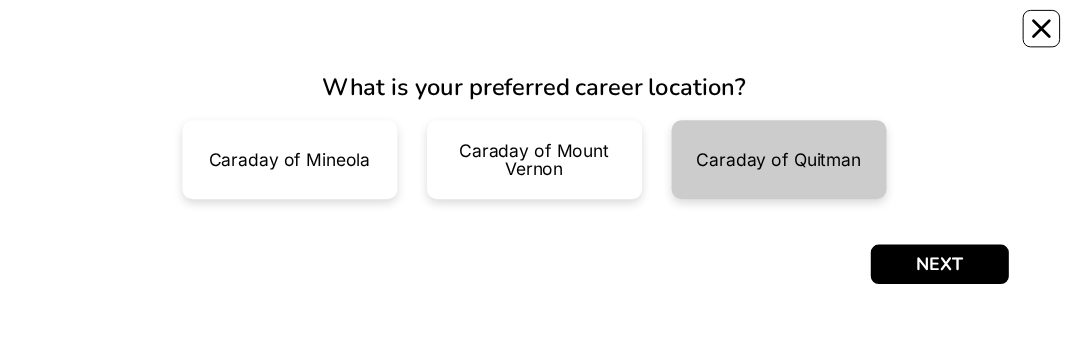 scroll, scrollTop: 0, scrollLeft: 0, axis: both 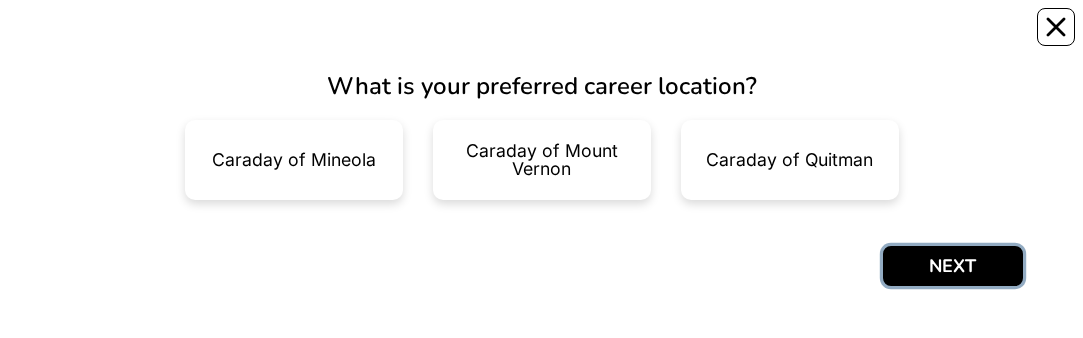 click on "NEXT" at bounding box center (953, 266) 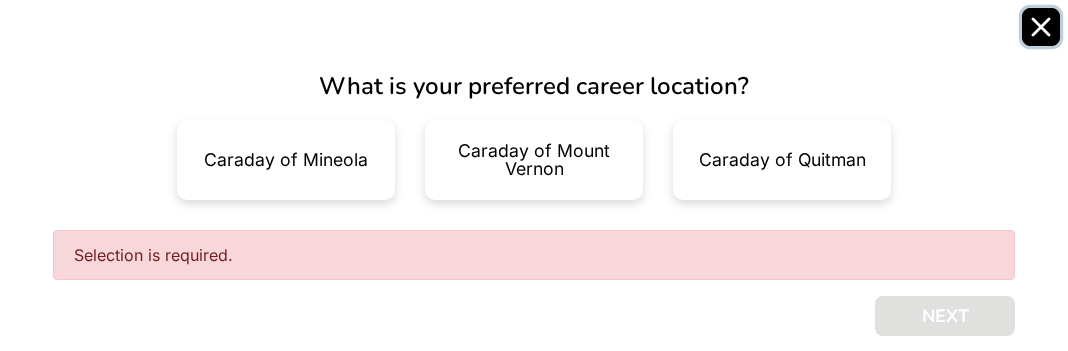 click 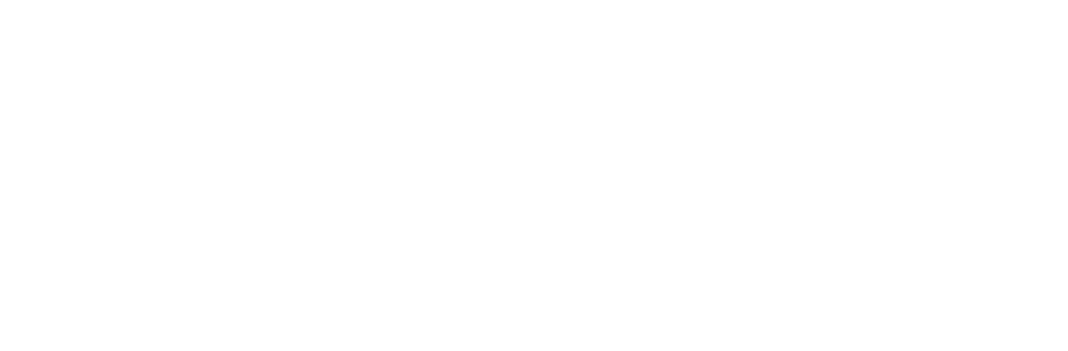 scroll, scrollTop: 0, scrollLeft: 0, axis: both 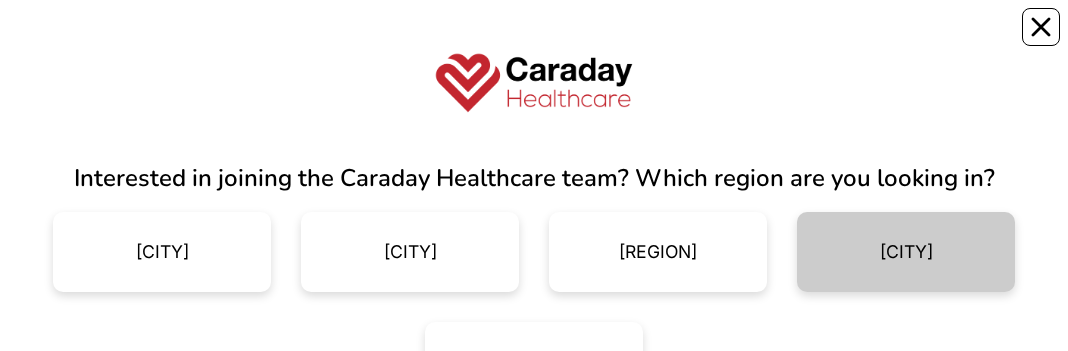 click on "[CITY]" at bounding box center [906, 252] 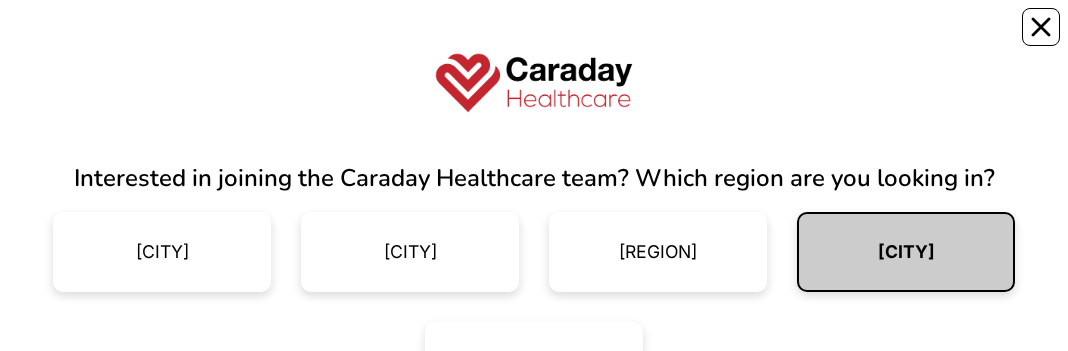 scroll, scrollTop: 200, scrollLeft: 0, axis: vertical 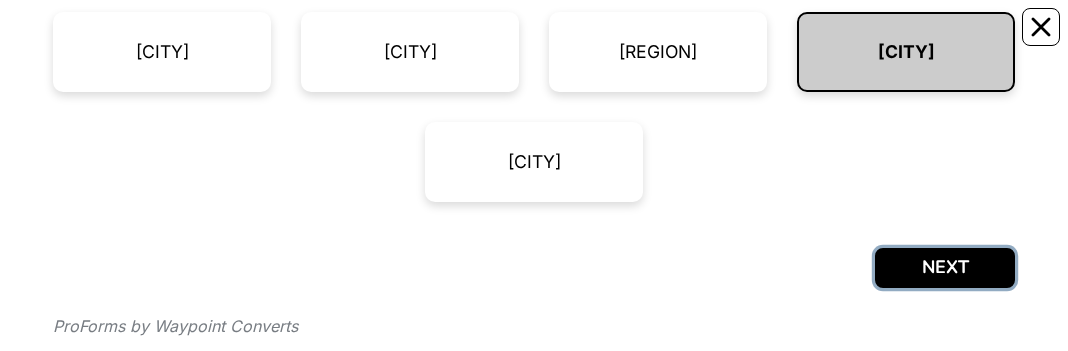 click on "NEXT" at bounding box center (945, 268) 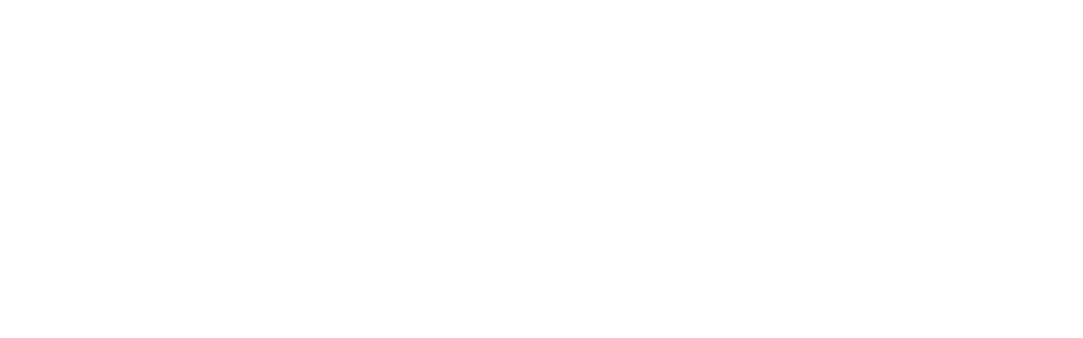 scroll, scrollTop: 0, scrollLeft: 0, axis: both 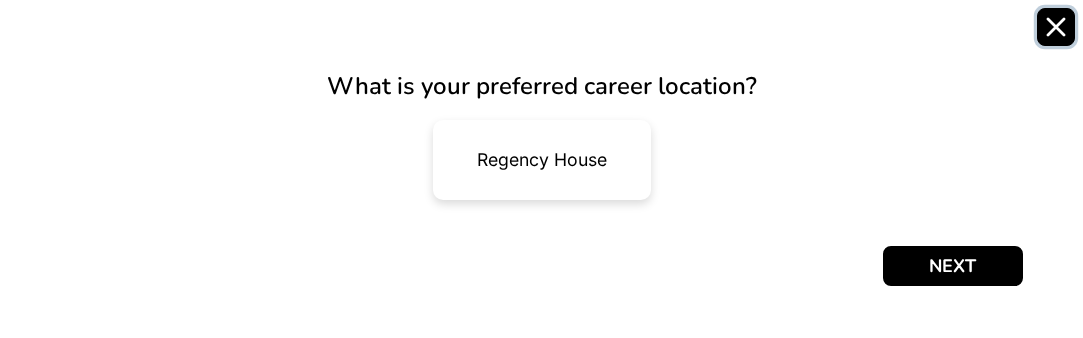 click 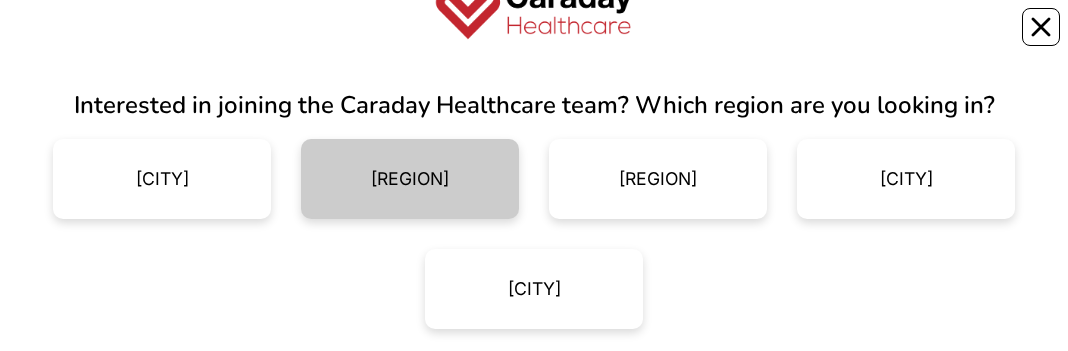 scroll, scrollTop: 100, scrollLeft: 0, axis: vertical 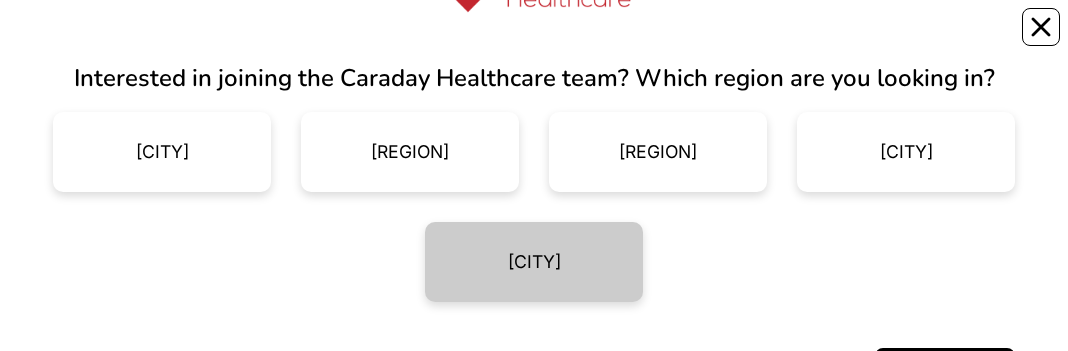 click on "[CITY]" at bounding box center (534, 262) 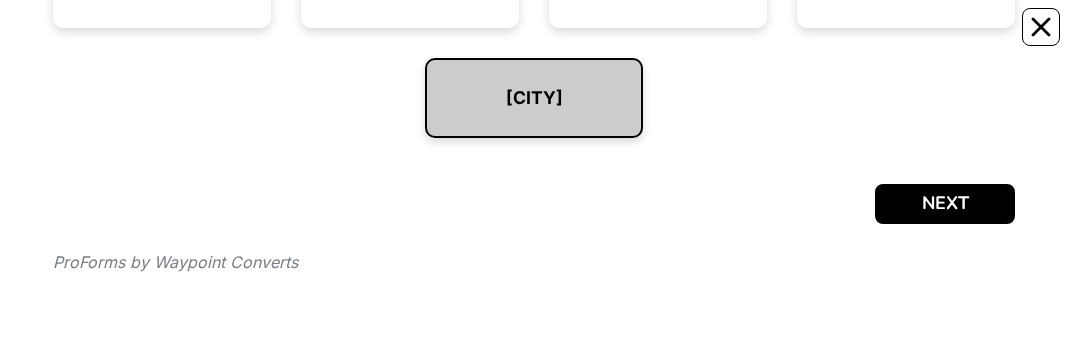 scroll, scrollTop: 272, scrollLeft: 0, axis: vertical 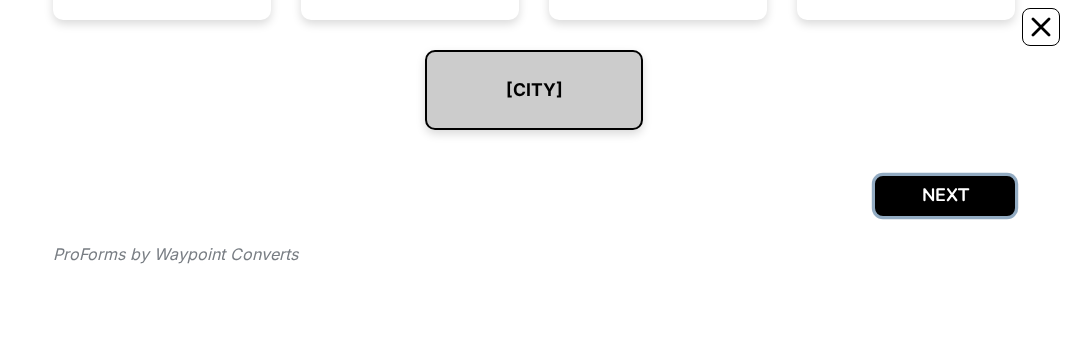click on "NEXT" at bounding box center [945, 196] 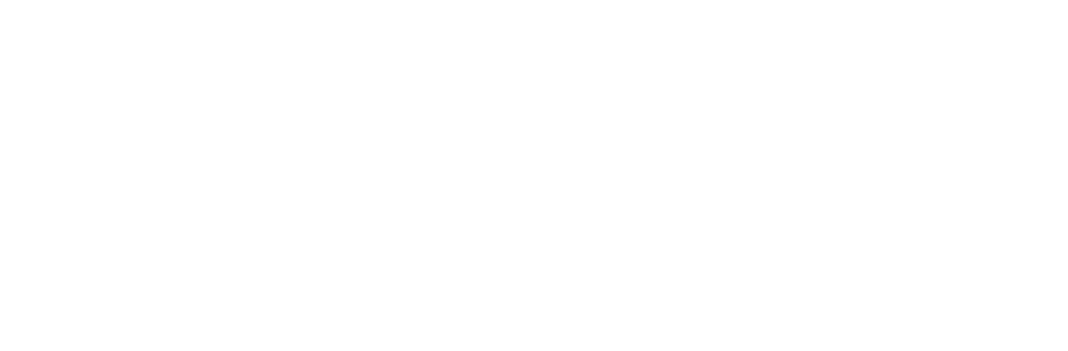 scroll, scrollTop: 0, scrollLeft: 0, axis: both 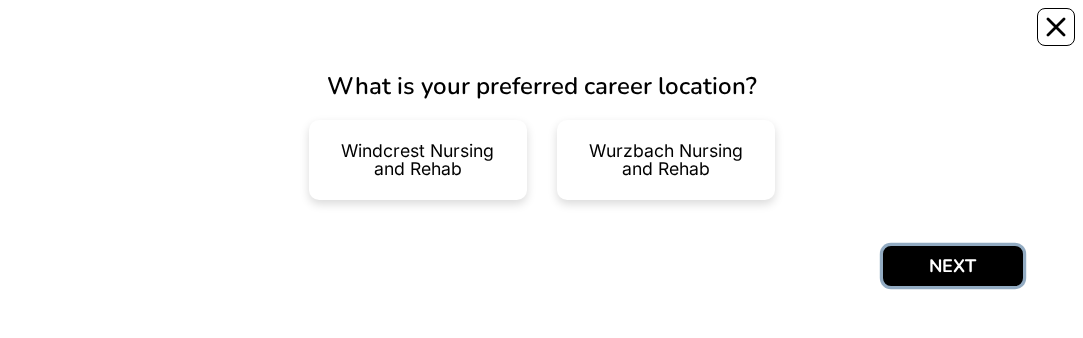 click on "NEXT" at bounding box center (953, 266) 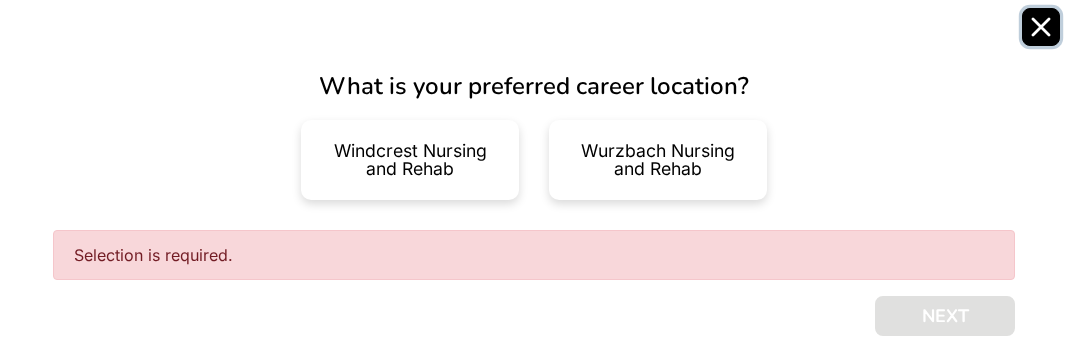 click 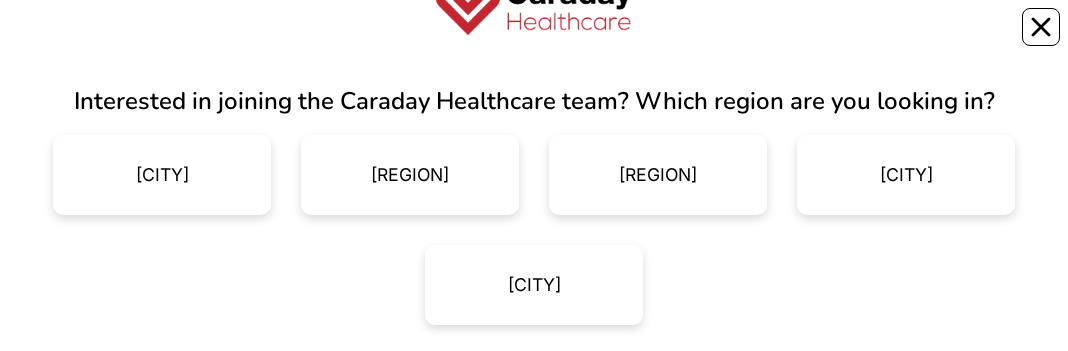 scroll, scrollTop: 100, scrollLeft: 0, axis: vertical 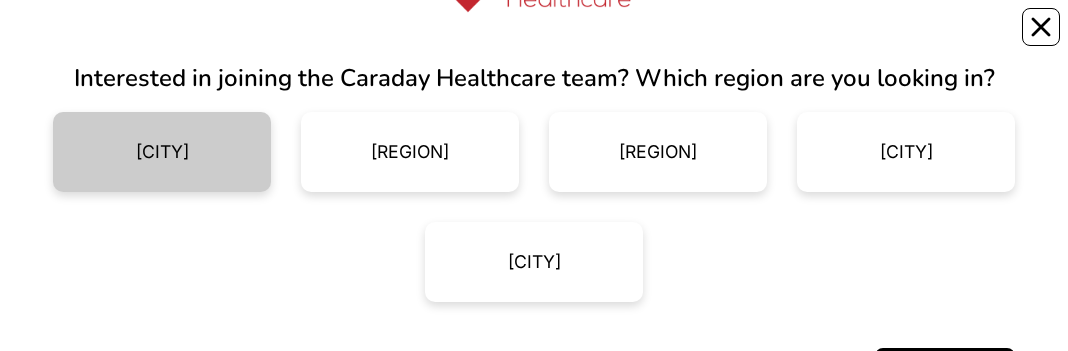 click on "[CITY]" at bounding box center (162, 152) 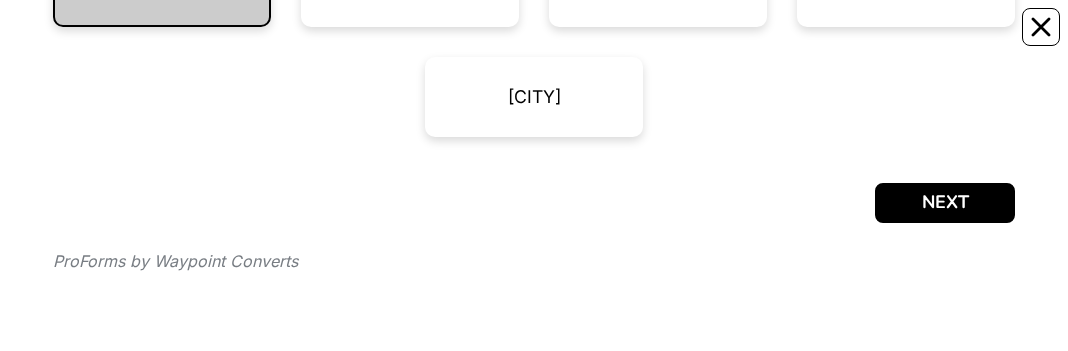 scroll, scrollTop: 272, scrollLeft: 0, axis: vertical 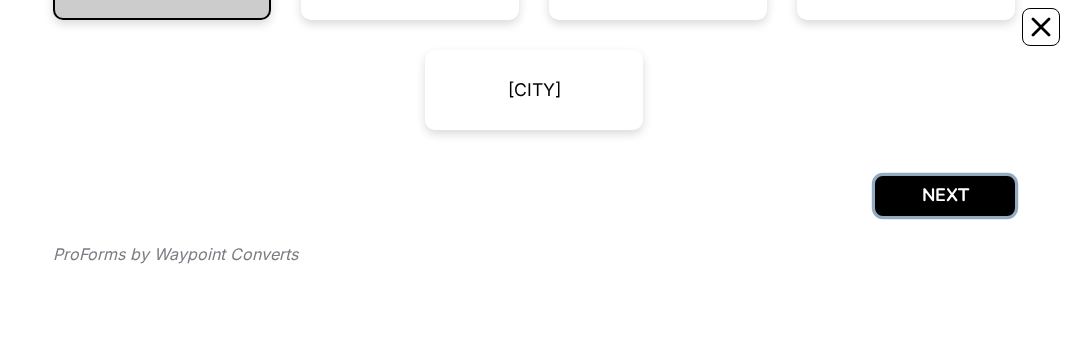 click on "NEXT" at bounding box center [945, 196] 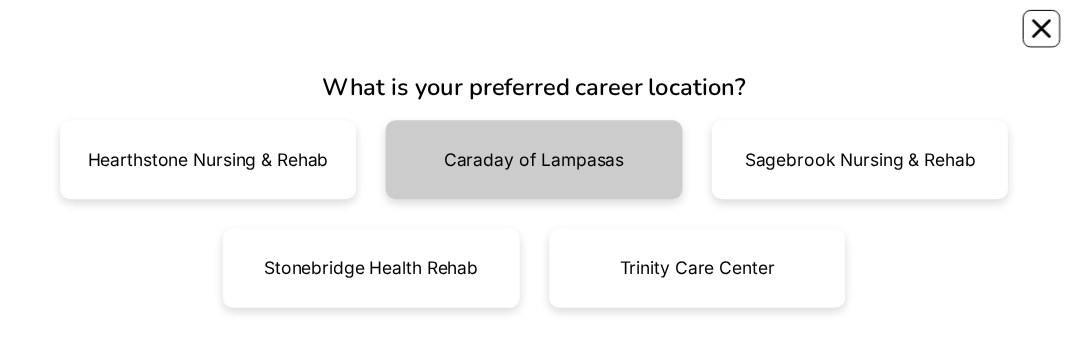 scroll, scrollTop: 0, scrollLeft: 0, axis: both 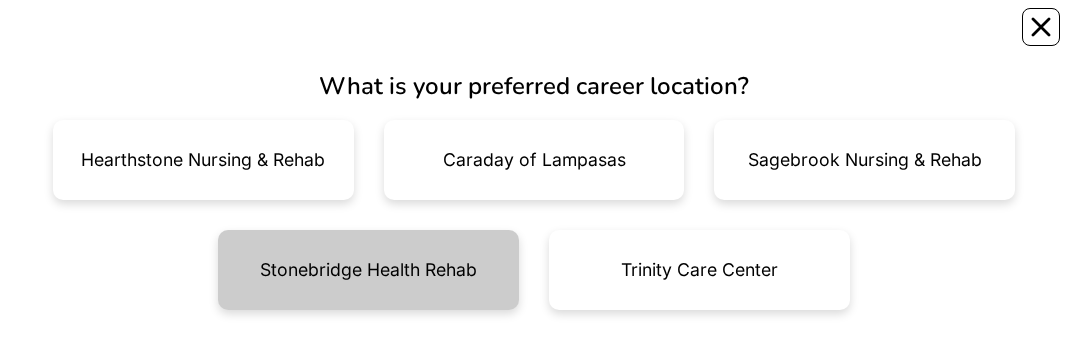 click on "Stonebridge Health Rehab" at bounding box center (368, 270) 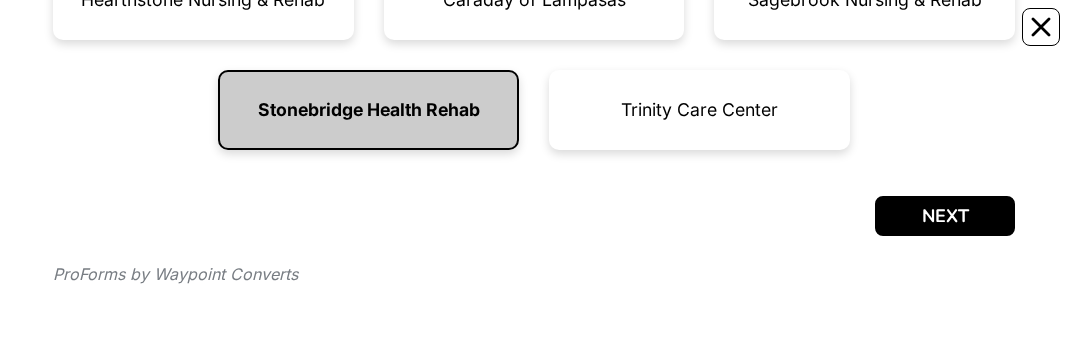 scroll, scrollTop: 180, scrollLeft: 0, axis: vertical 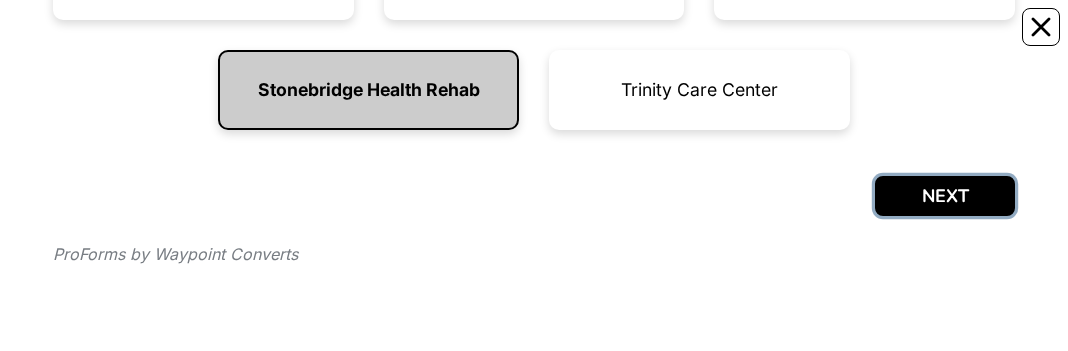 click on "NEXT" at bounding box center (945, 196) 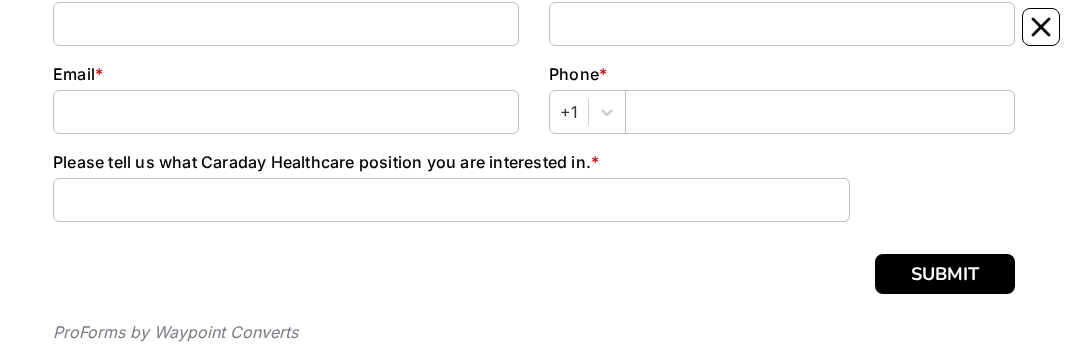 scroll, scrollTop: 0, scrollLeft: 0, axis: both 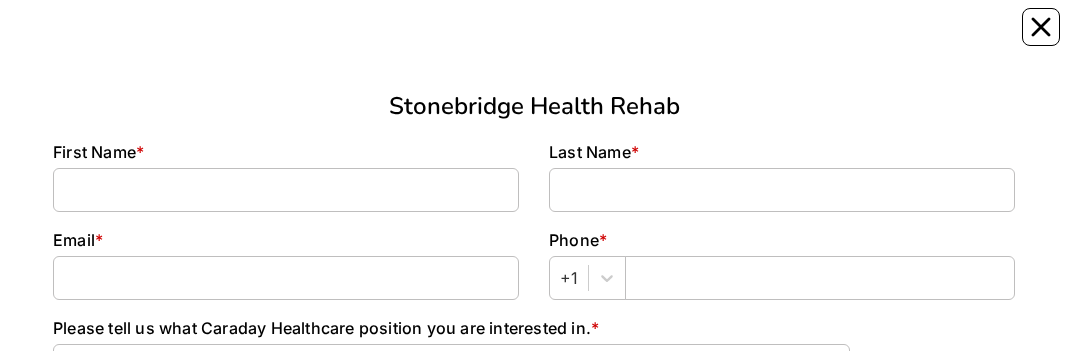 click on "Stonebridge Health Rehab" at bounding box center (534, 106) 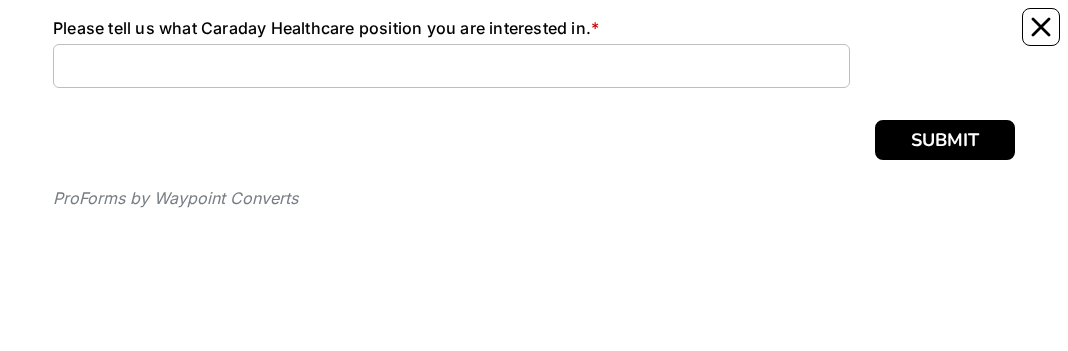 scroll, scrollTop: 366, scrollLeft: 0, axis: vertical 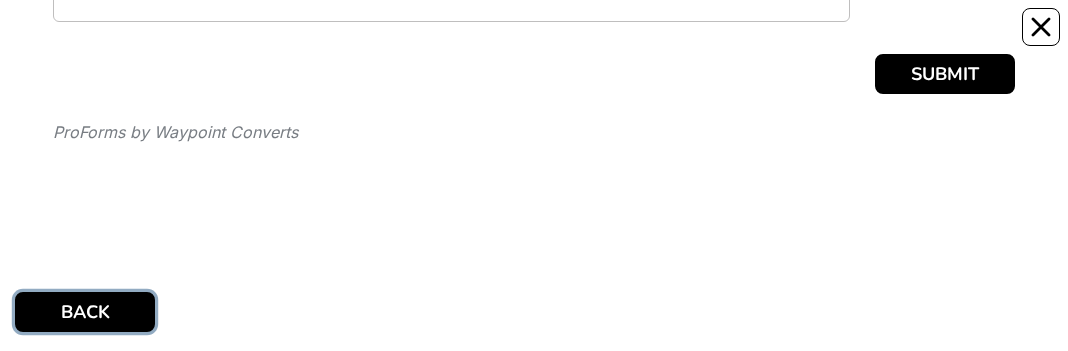 click on "BACK" at bounding box center (85, 312) 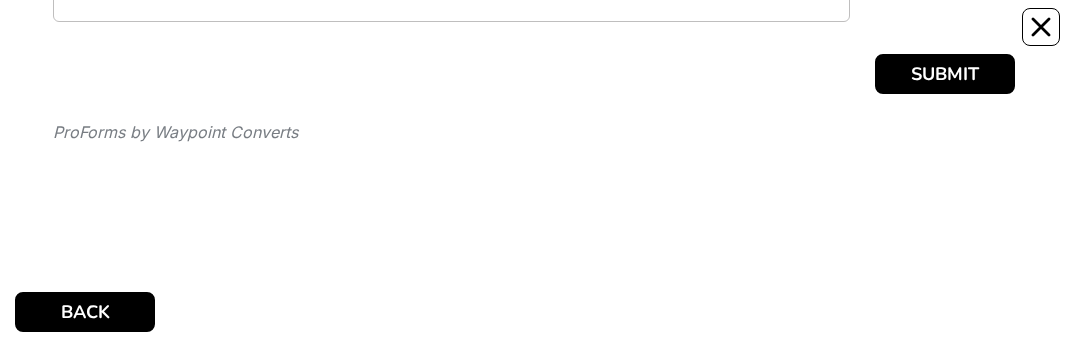 scroll, scrollTop: 0, scrollLeft: 0, axis: both 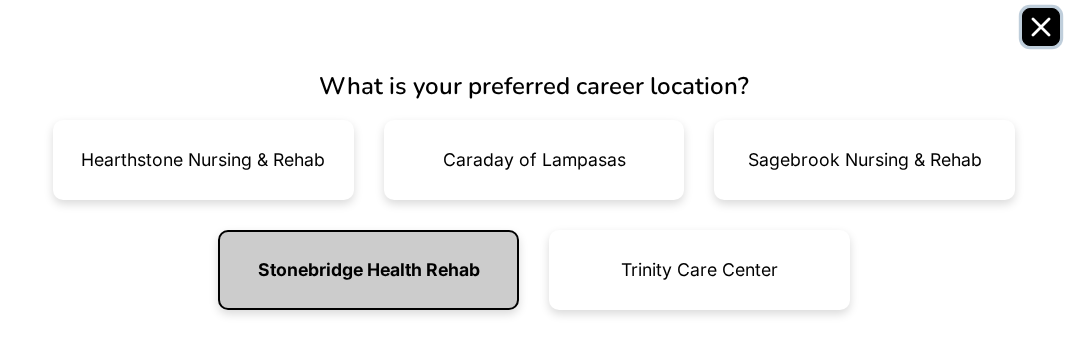 click 